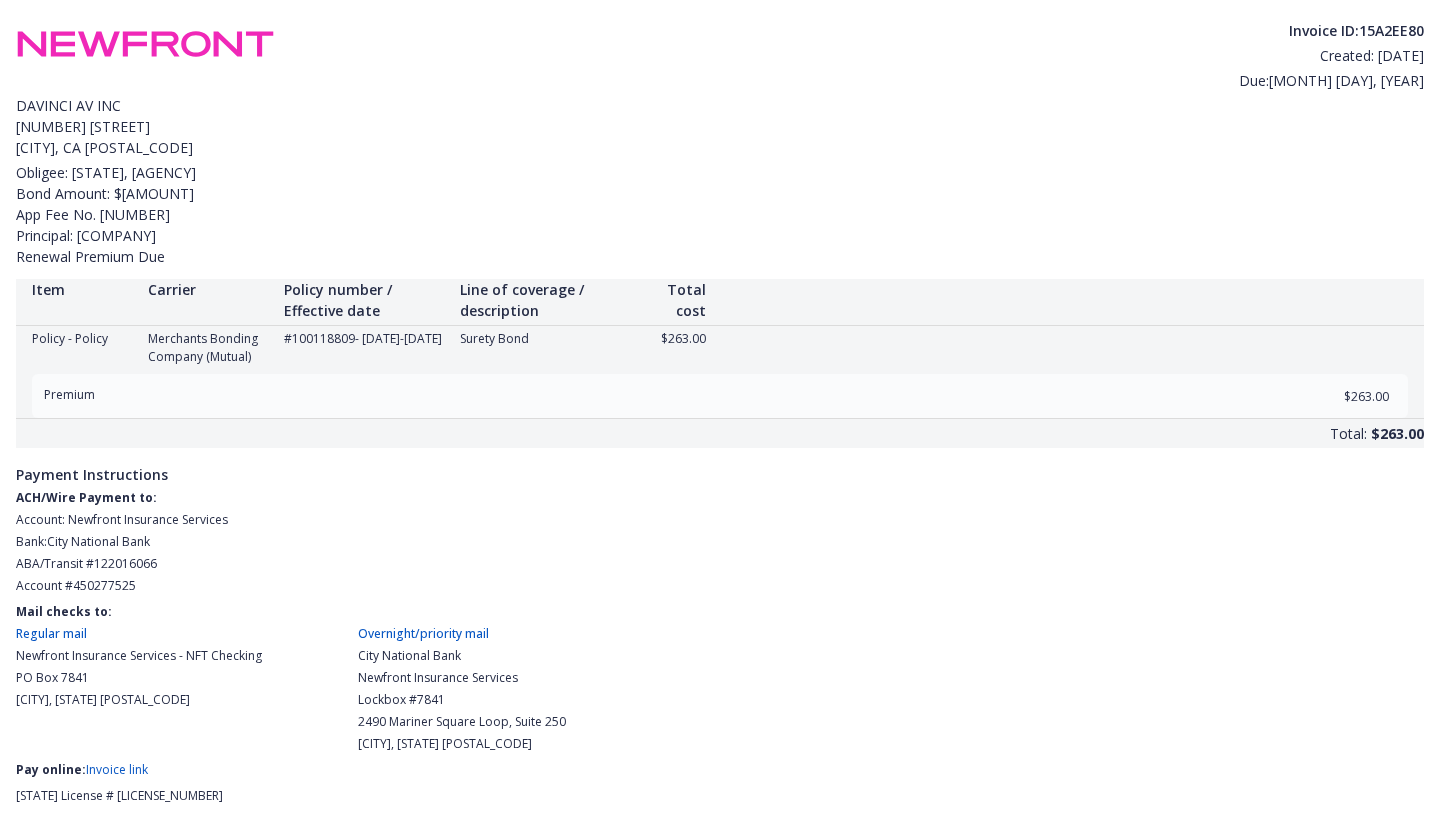 scroll, scrollTop: 60, scrollLeft: 0, axis: vertical 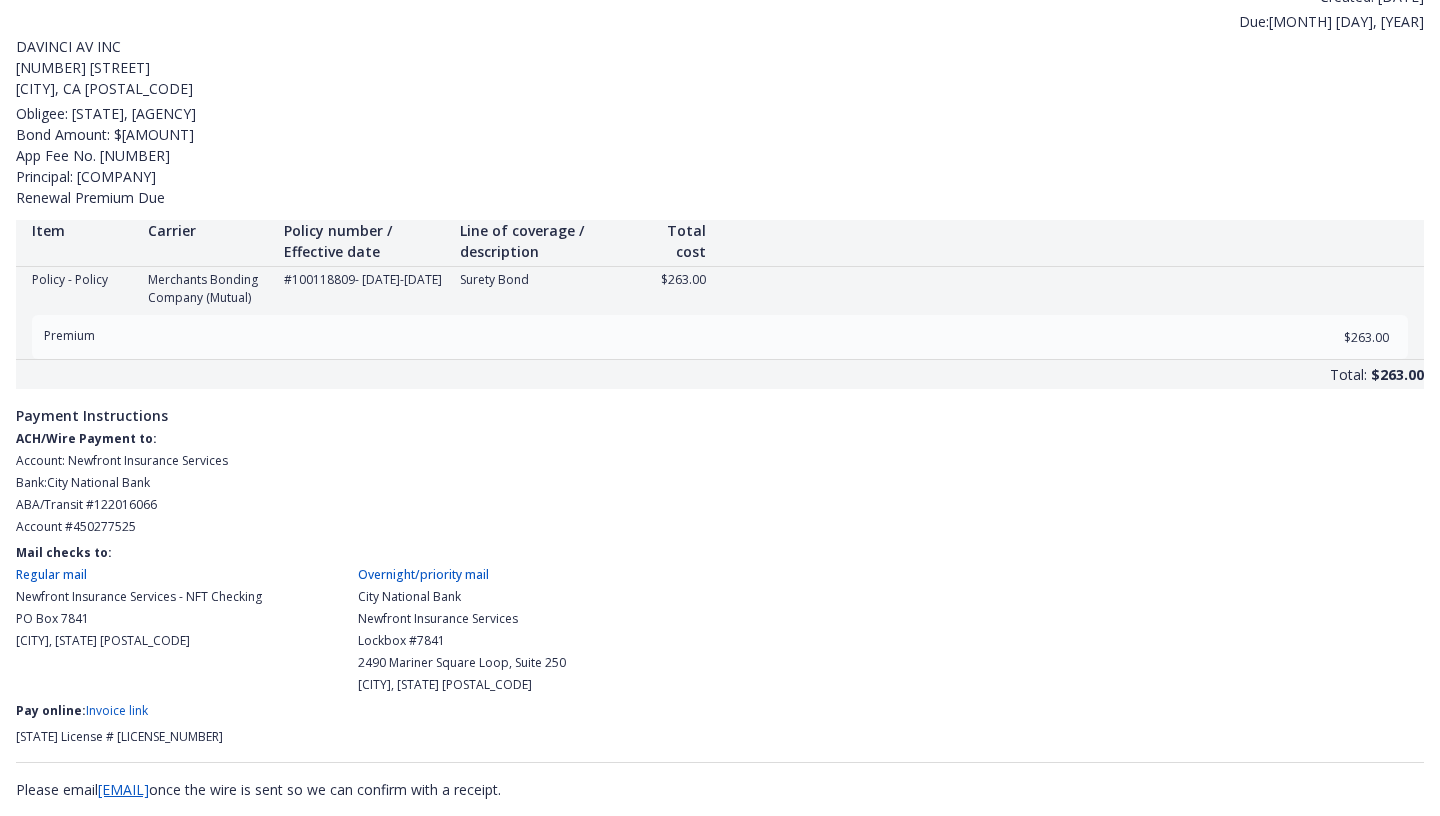 click on "Invoice link" at bounding box center (117, 710) 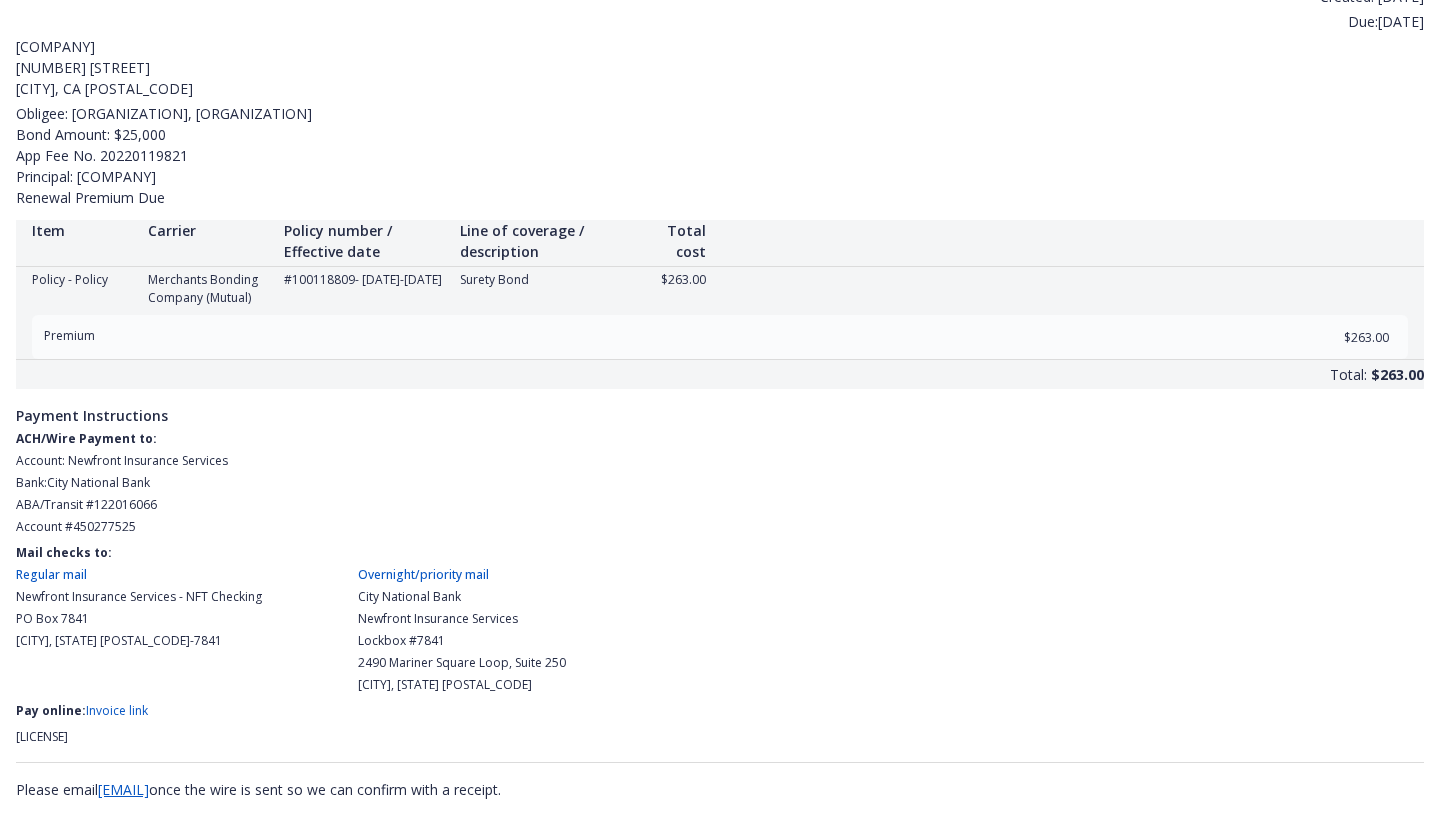 scroll, scrollTop: 0, scrollLeft: 0, axis: both 